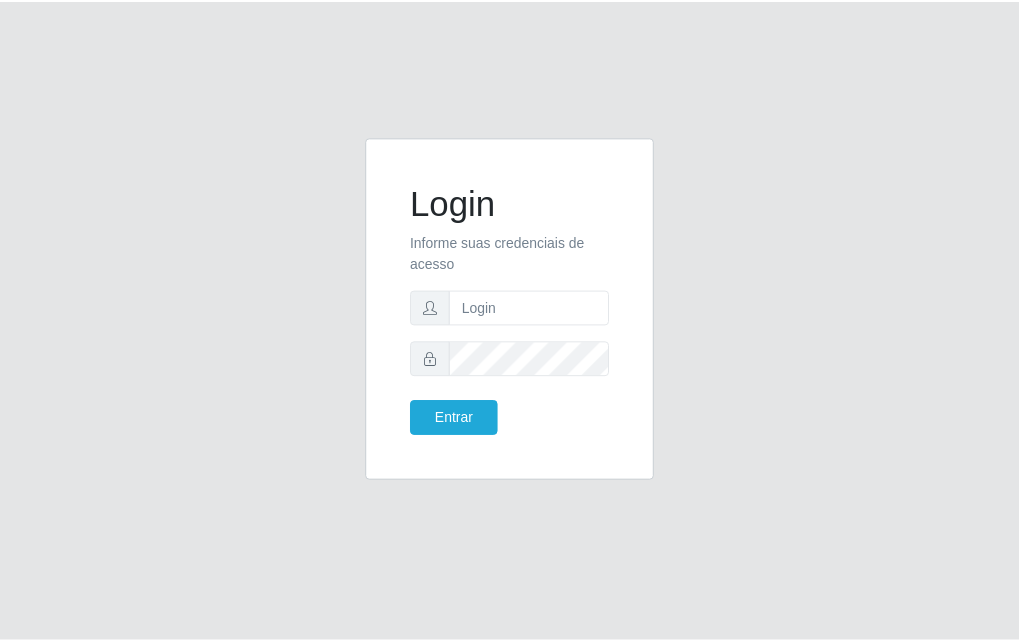 scroll, scrollTop: 0, scrollLeft: 0, axis: both 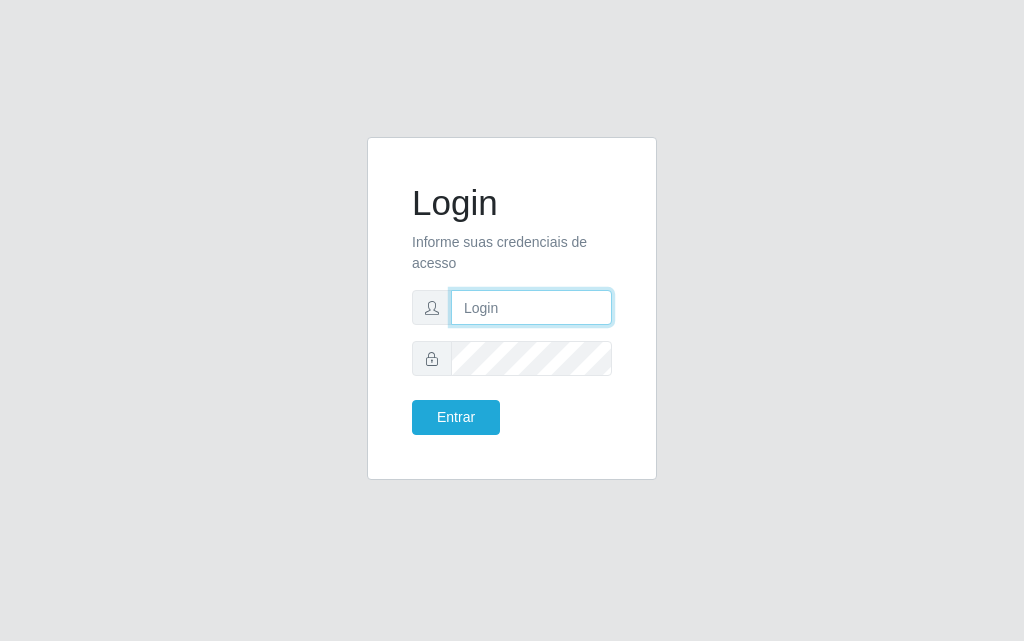 click at bounding box center [531, 307] 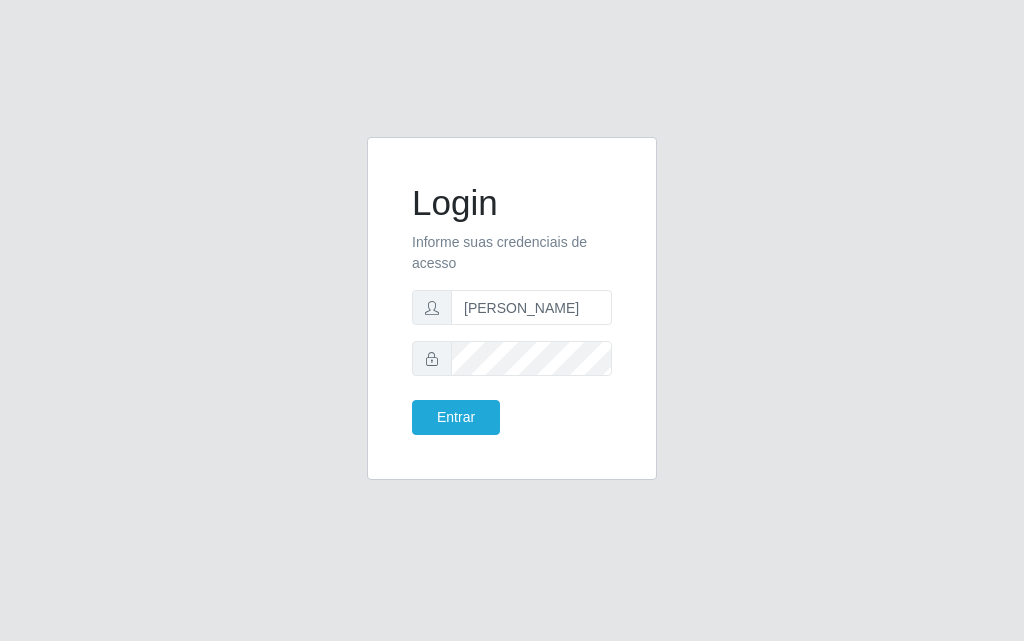 click on "Login Informe suas credenciais de acesso [PERSON_NAME] Entrar" at bounding box center (512, 320) 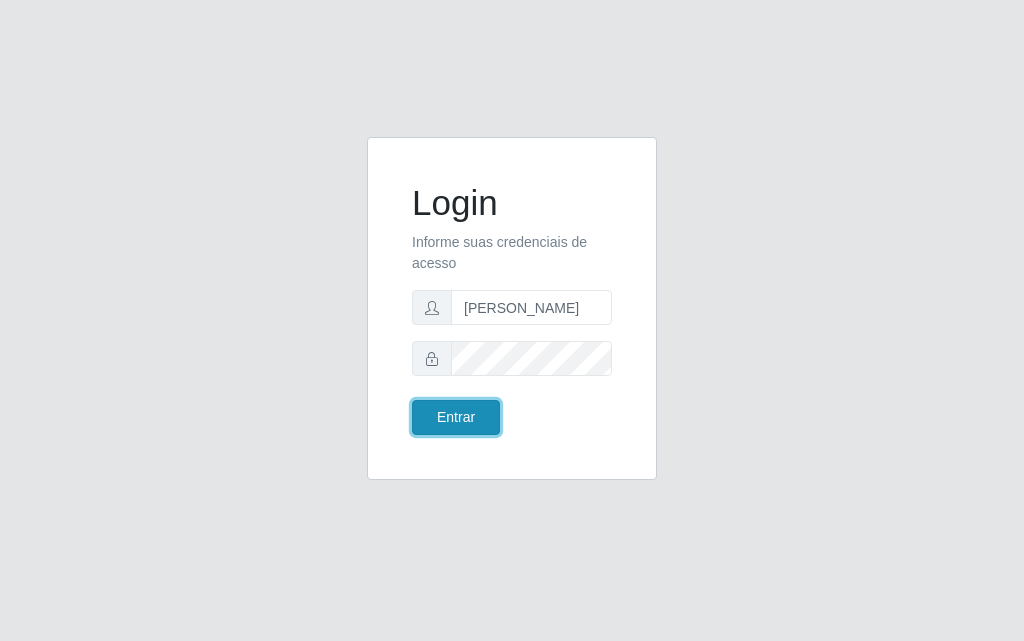 click on "Entrar" at bounding box center (456, 417) 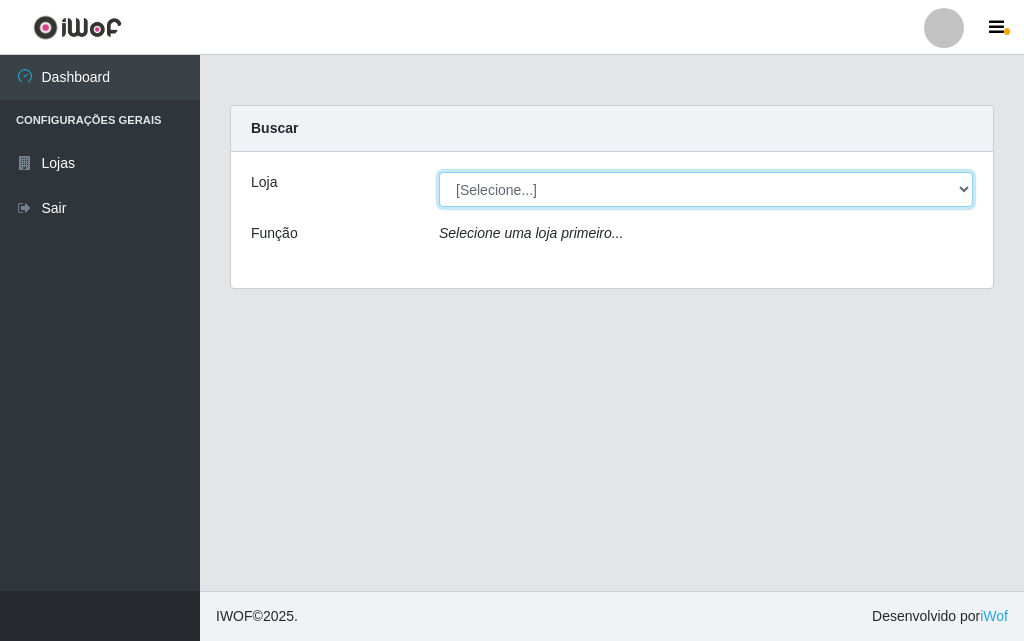 click on "[Selecione...] Divino Fogão" at bounding box center (706, 189) 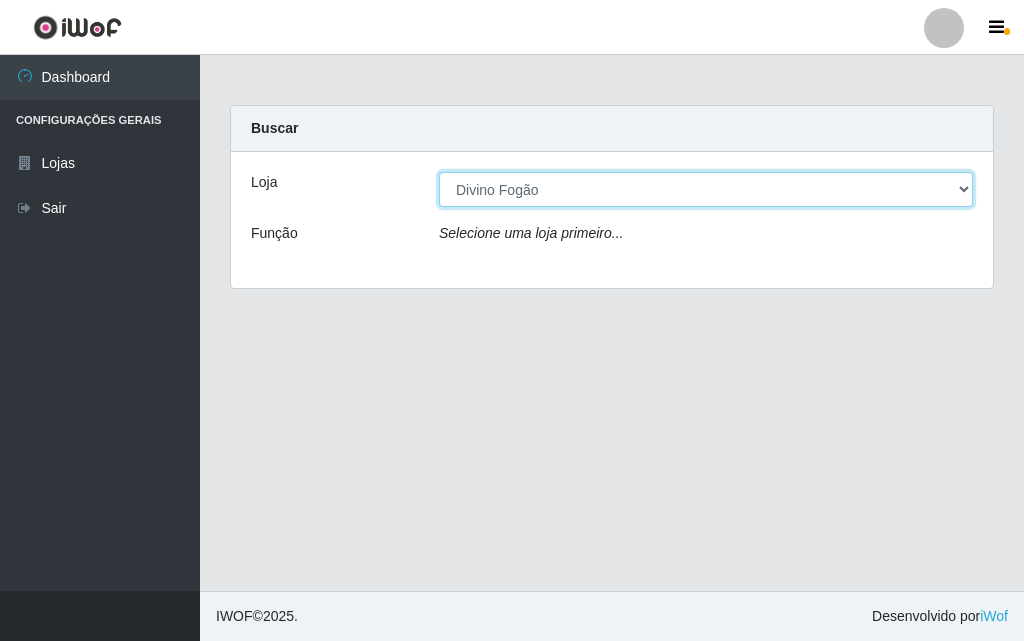 click on "[Selecione...] Divino Fogão" at bounding box center (706, 189) 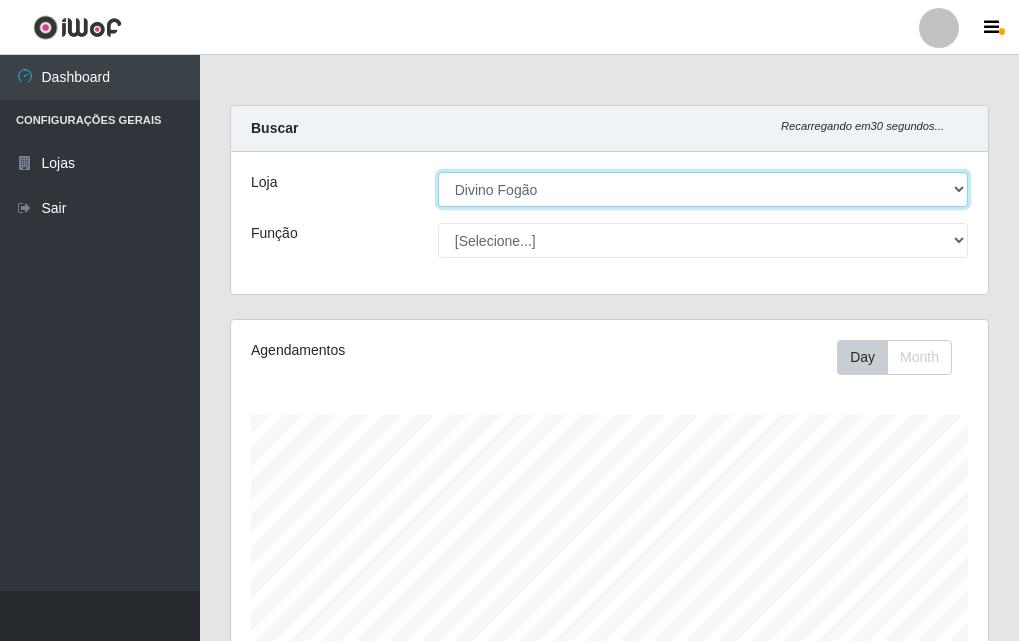 scroll, scrollTop: 999585, scrollLeft: 999243, axis: both 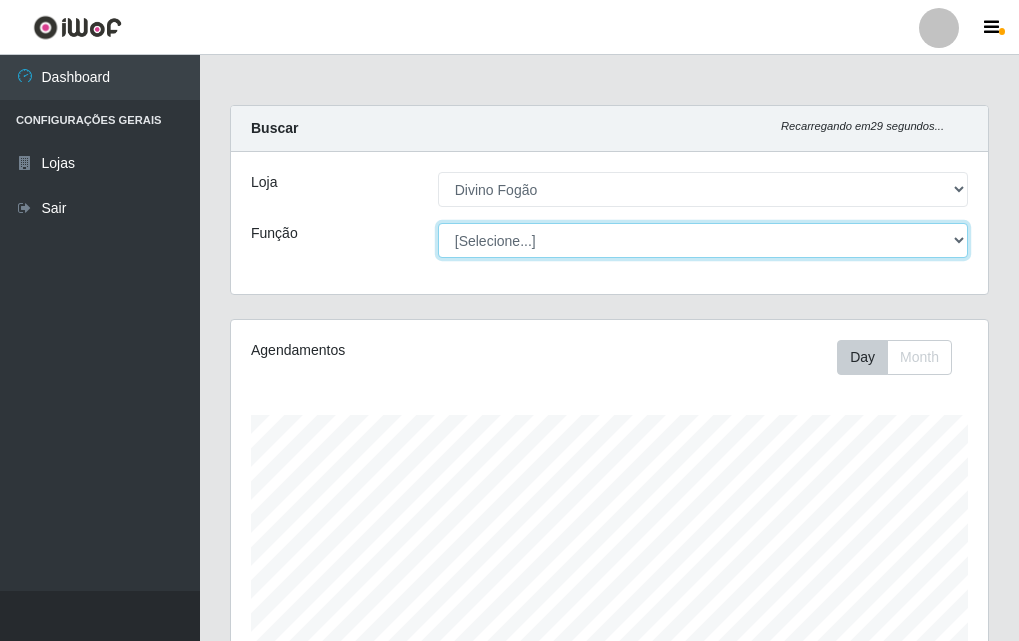 click on "[Selecione...] ASG ASG + ASG ++ Auxiliar de Cozinha Auxiliar de Cozinha + Auxiliar de Cozinha ++" at bounding box center [703, 240] 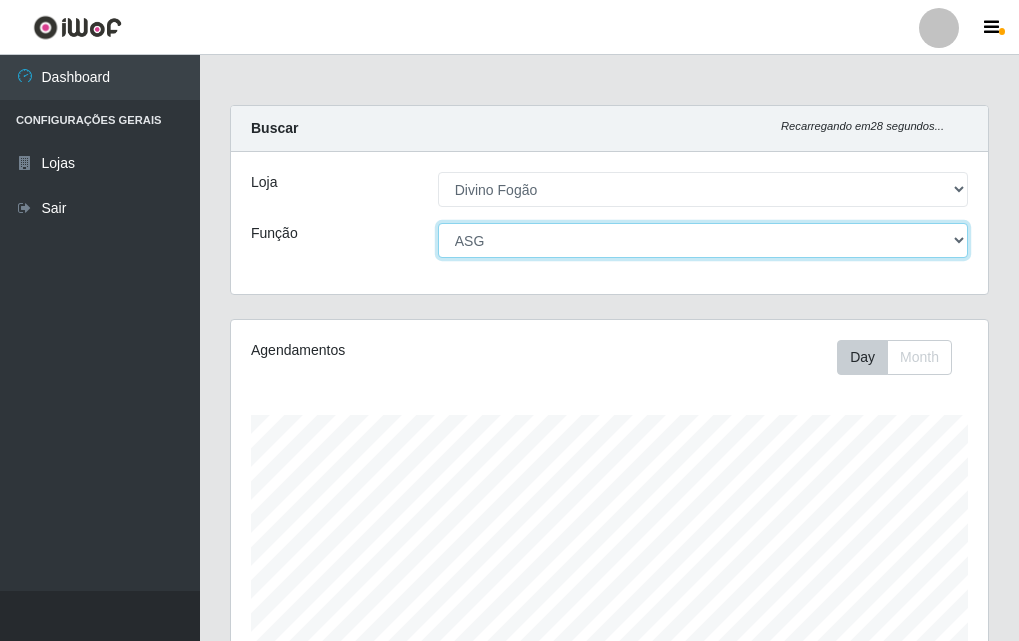 click on "[Selecione...] ASG ASG + ASG ++ Auxiliar de Cozinha Auxiliar de Cozinha + Auxiliar de Cozinha ++" at bounding box center (703, 240) 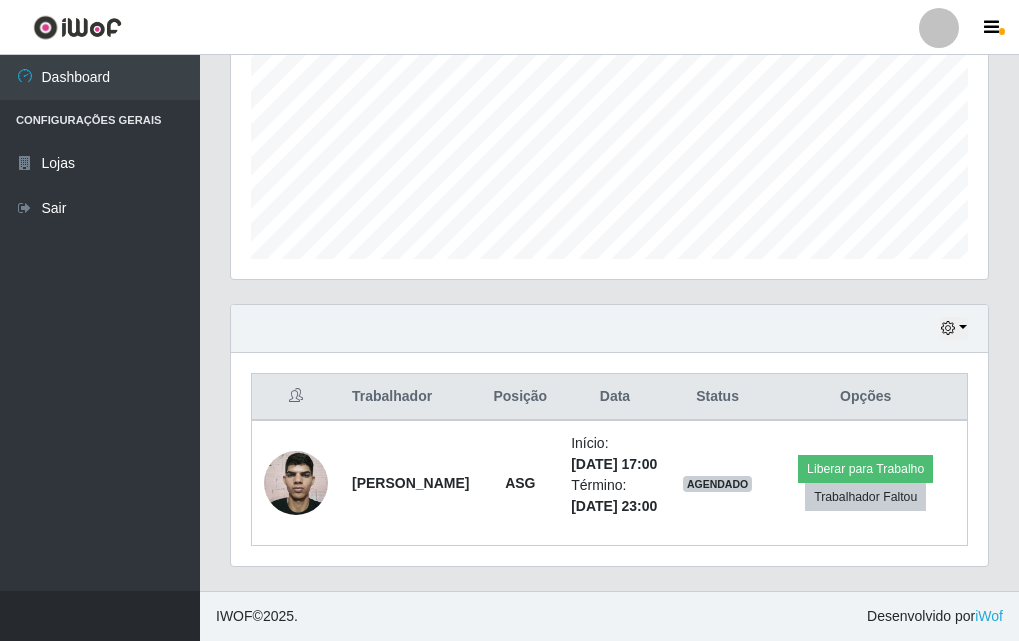 scroll, scrollTop: 0, scrollLeft: 0, axis: both 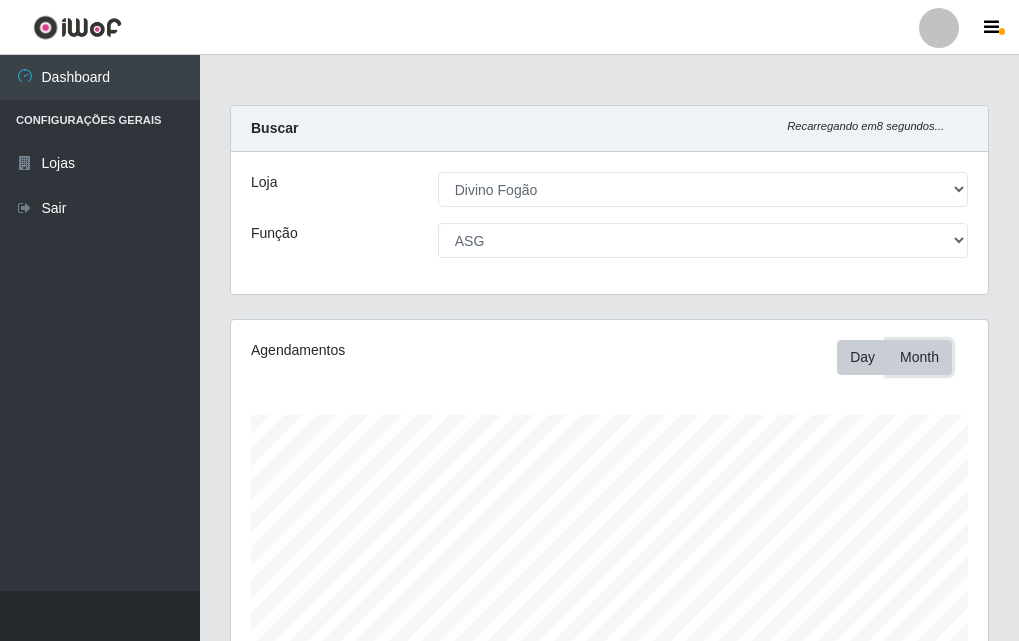 click on "Month" at bounding box center [919, 357] 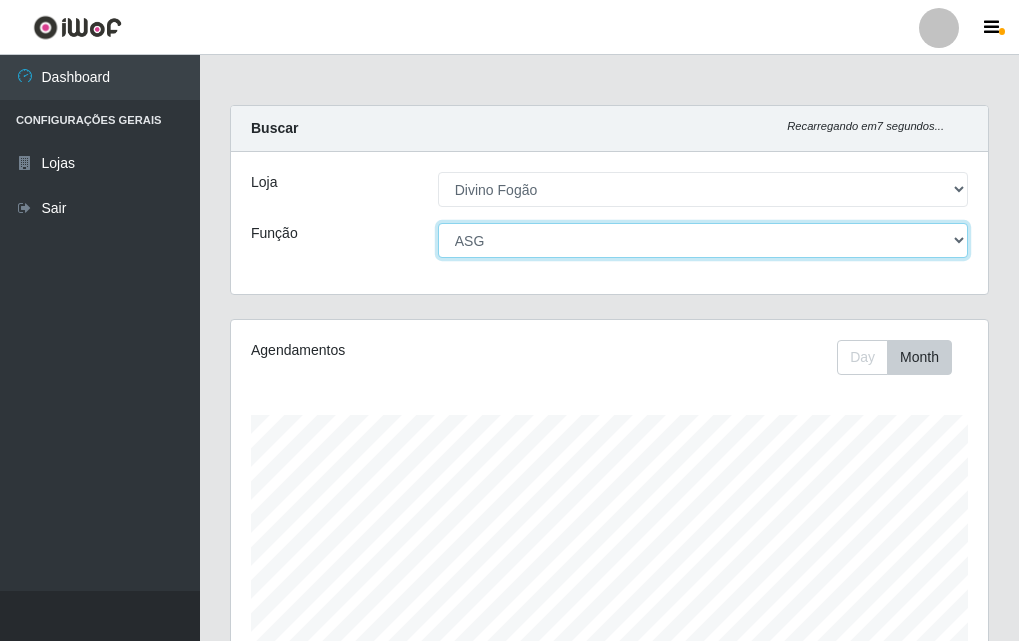click on "[Selecione...] ASG ASG + ASG ++ Auxiliar de Cozinha Auxiliar de Cozinha + Auxiliar de Cozinha ++" at bounding box center [703, 240] 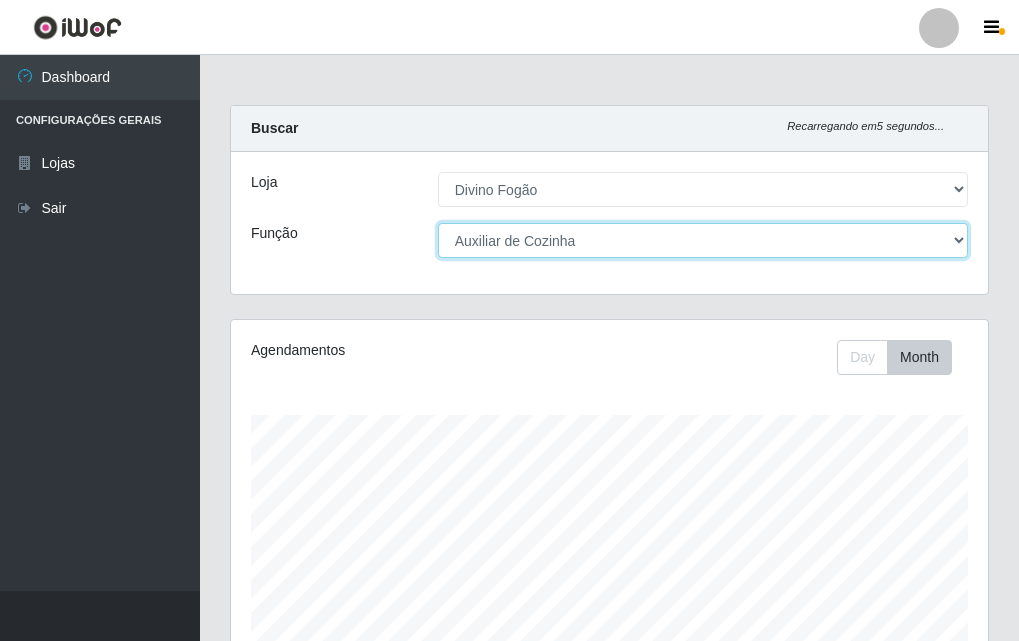 click on "[Selecione...] ASG ASG + ASG ++ Auxiliar de Cozinha Auxiliar de Cozinha + Auxiliar de Cozinha ++" at bounding box center (703, 240) 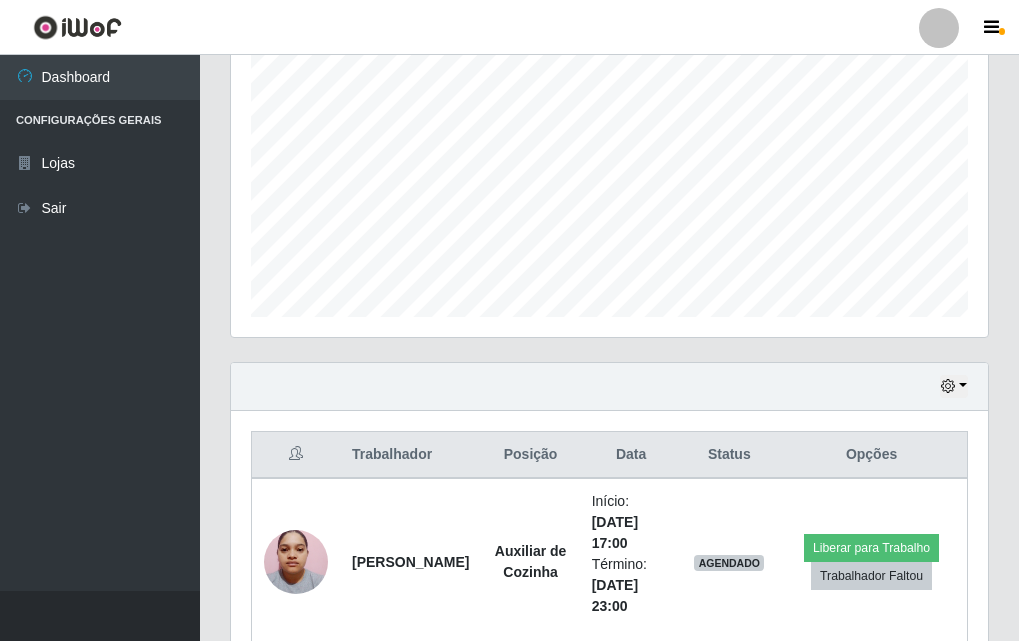 scroll, scrollTop: 498, scrollLeft: 0, axis: vertical 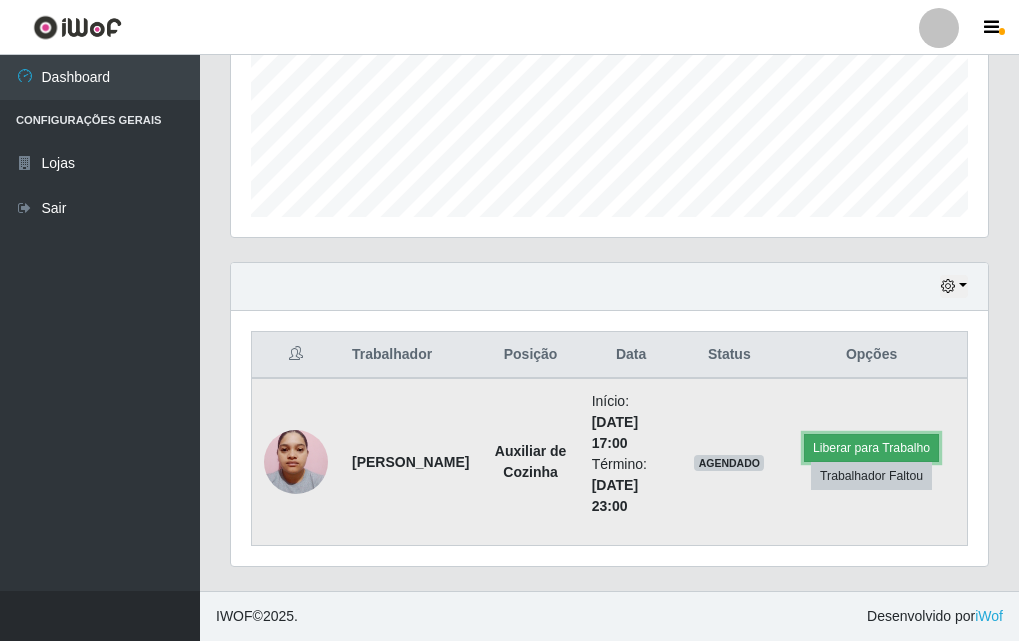 click on "Liberar para Trabalho" at bounding box center [871, 448] 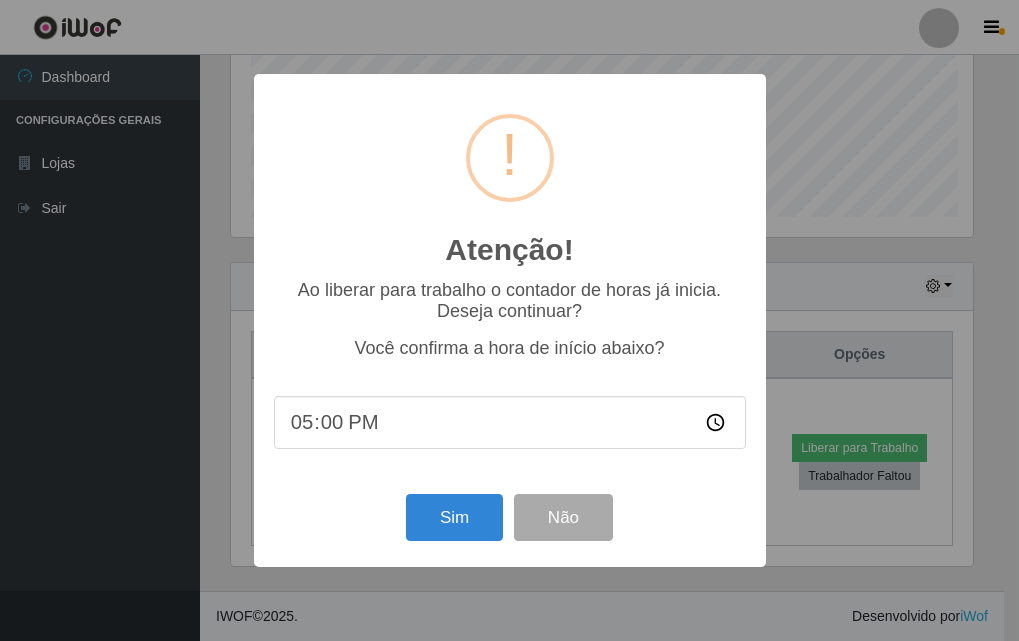 scroll, scrollTop: 999585, scrollLeft: 999253, axis: both 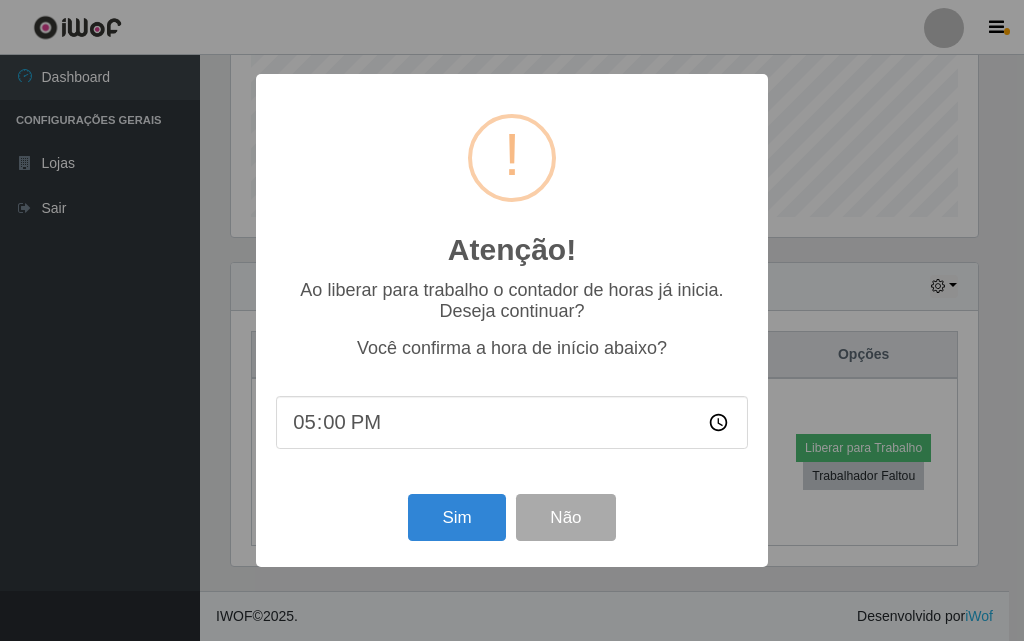 click on "17:00" at bounding box center [512, 422] 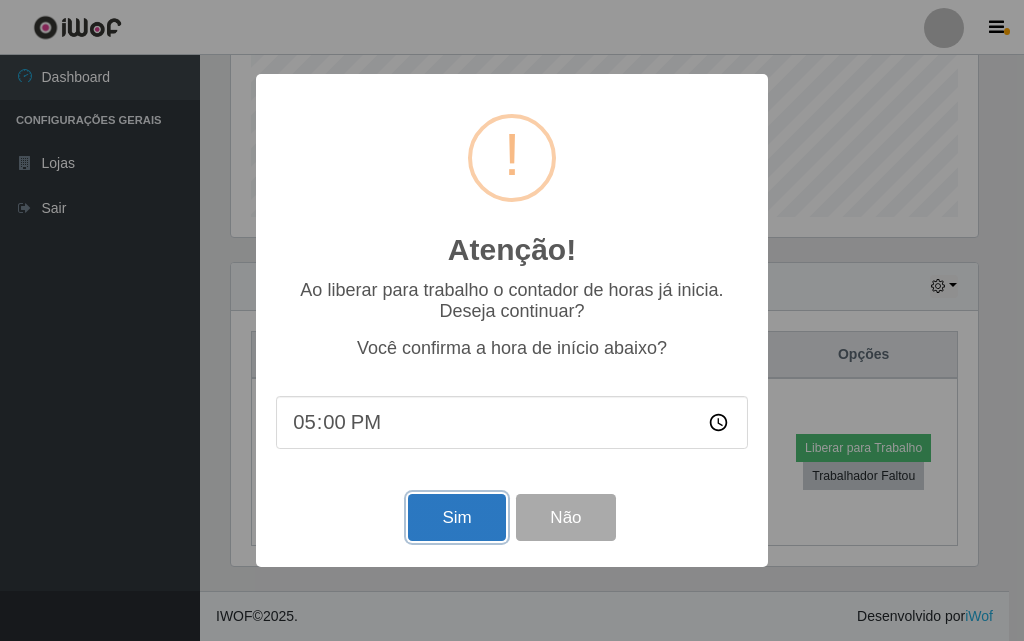 click on "Sim" at bounding box center [456, 517] 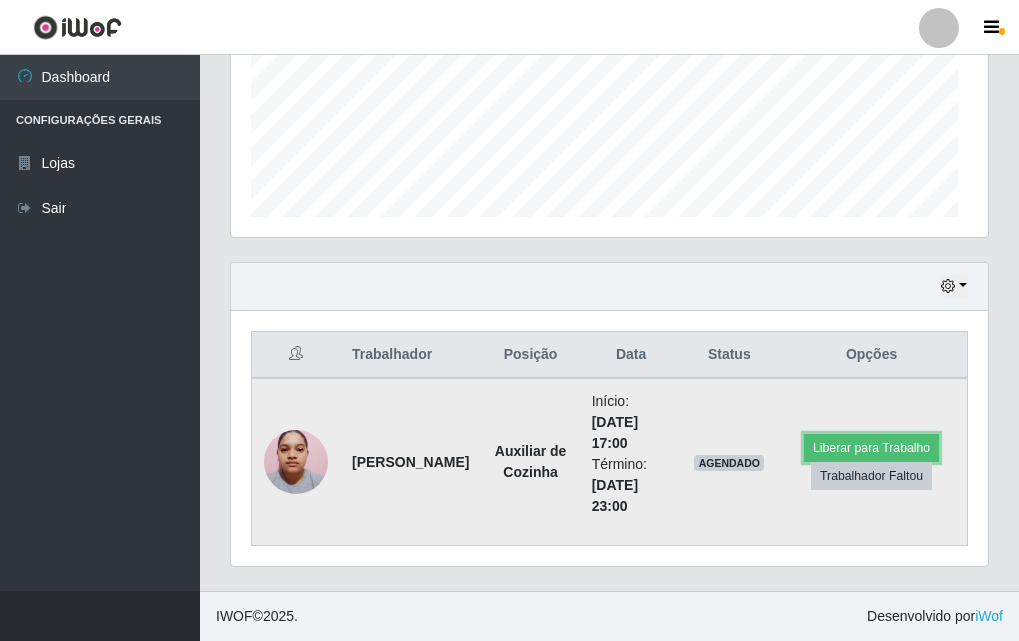 scroll, scrollTop: 999585, scrollLeft: 999243, axis: both 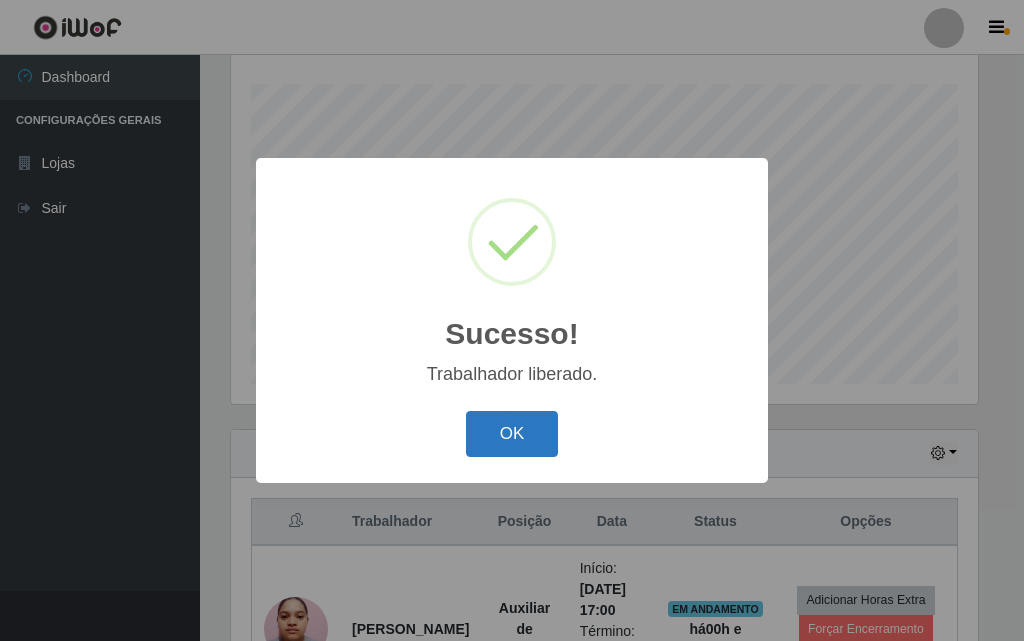 click on "OK" at bounding box center [512, 434] 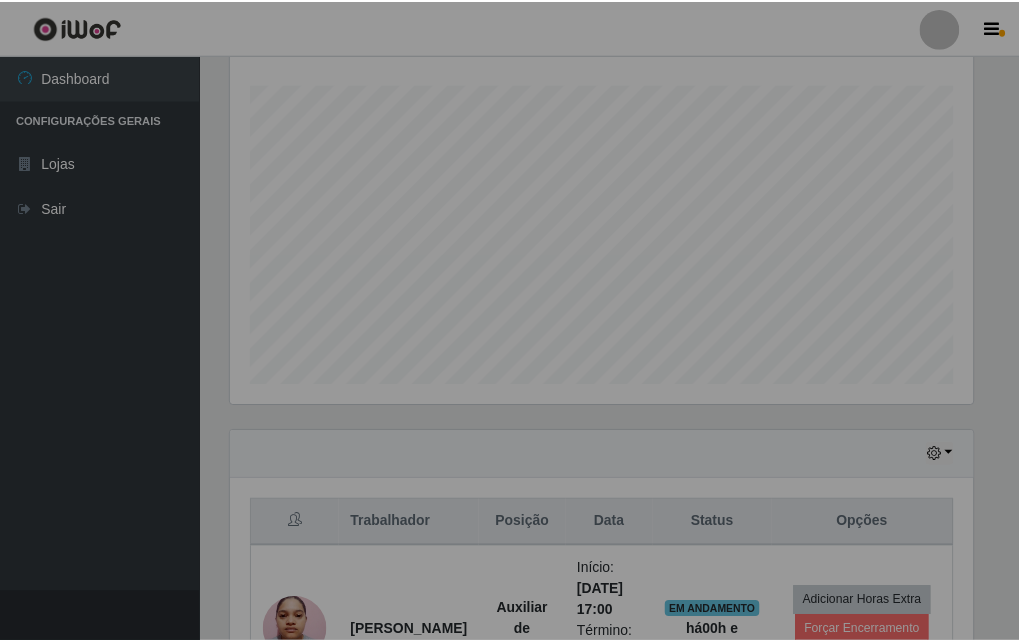 scroll, scrollTop: 999585, scrollLeft: 999243, axis: both 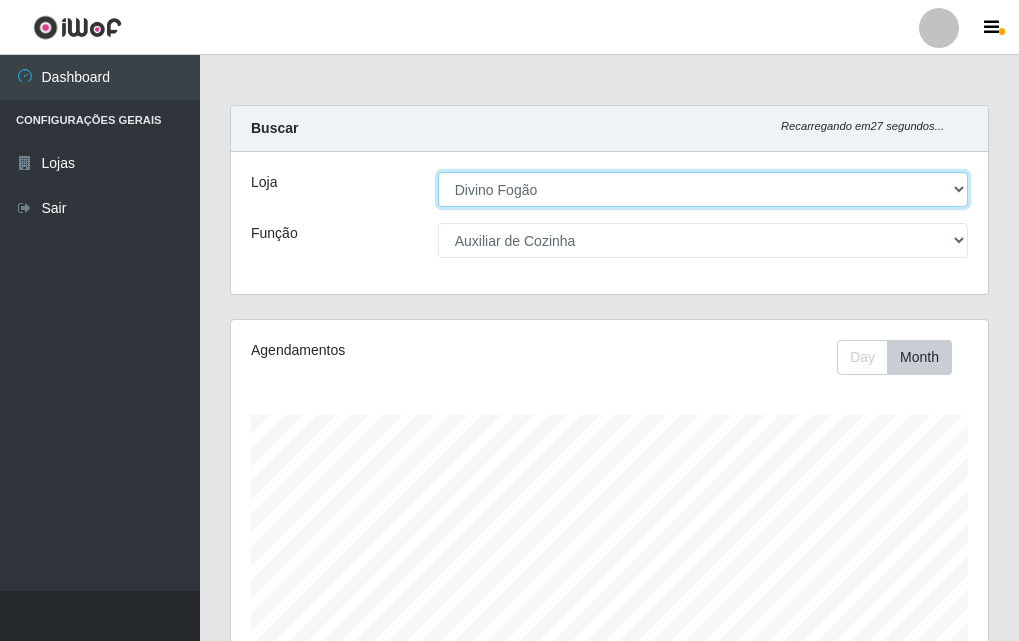 click on "[Selecione...] Divino Fogão" at bounding box center (703, 189) 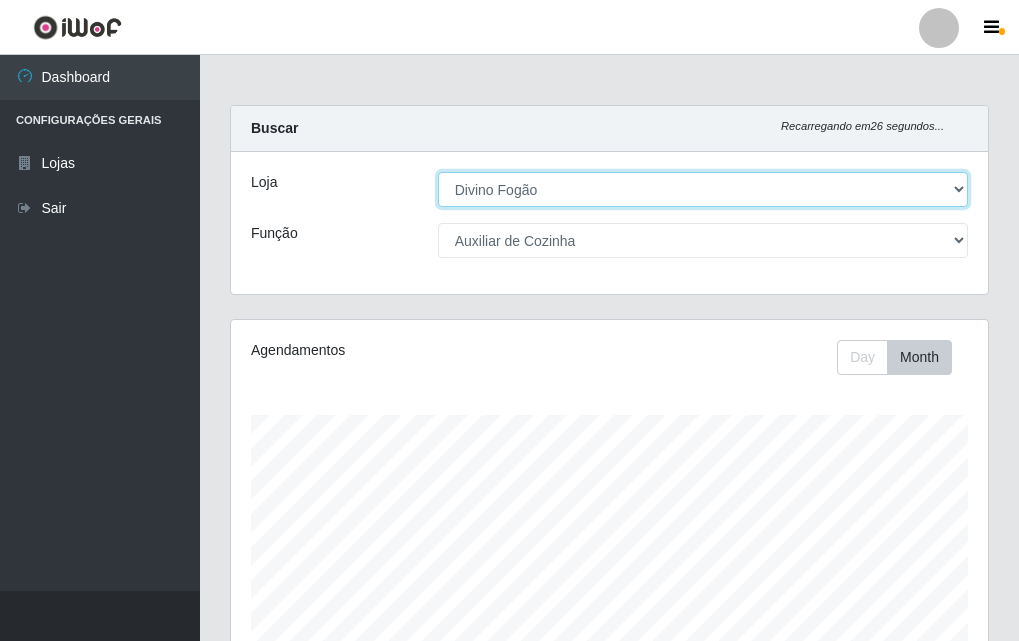 click on "[Selecione...] Divino Fogão" at bounding box center [703, 189] 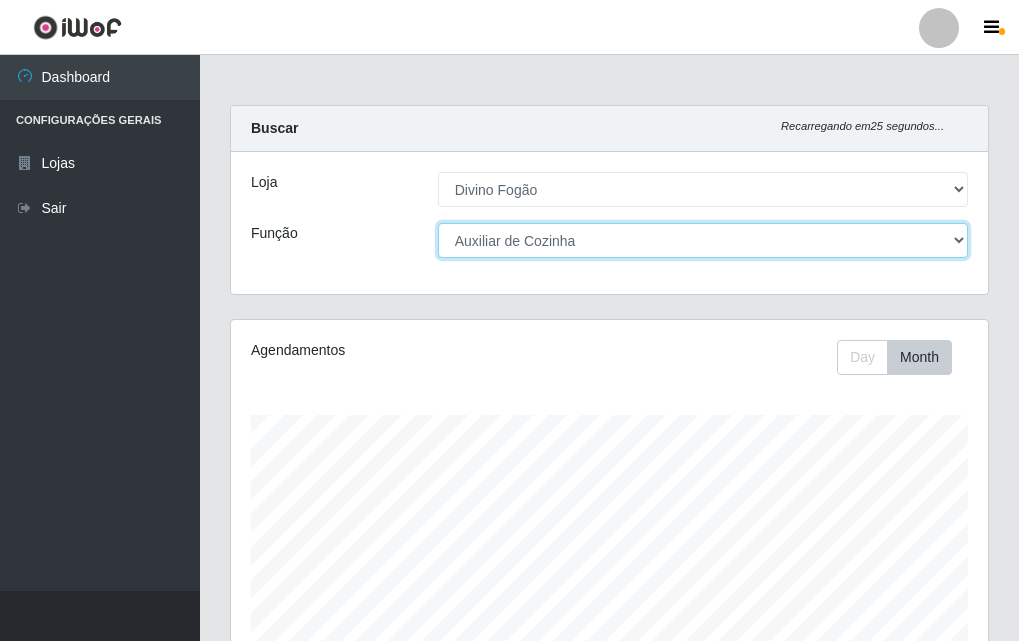 click on "[Selecione...] ASG ASG + ASG ++ Auxiliar de Cozinha Auxiliar de Cozinha + Auxiliar de Cozinha ++" at bounding box center (703, 240) 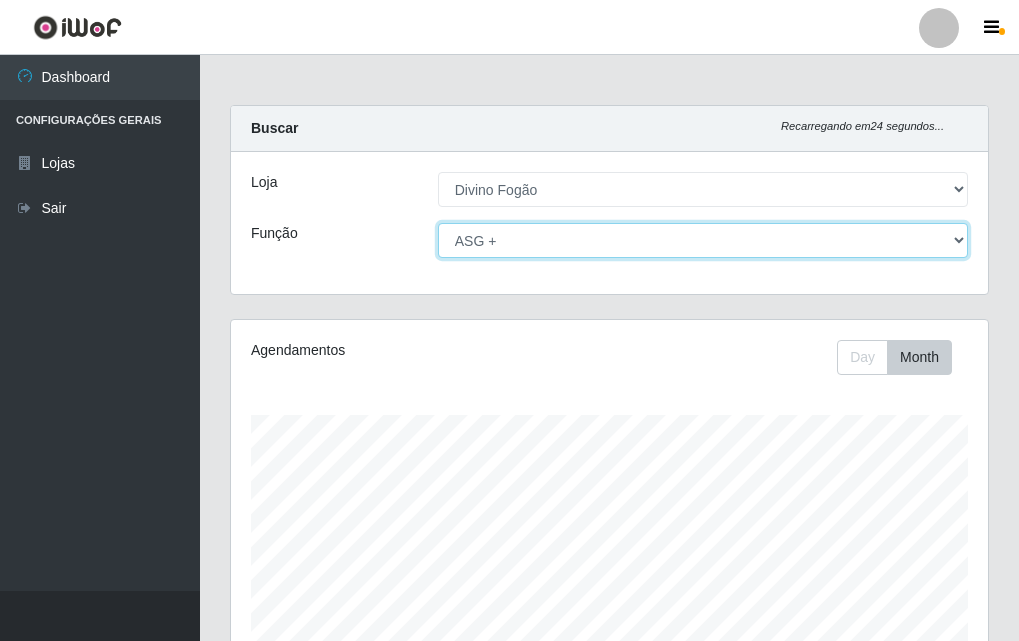 click on "[Selecione...] ASG ASG + ASG ++ Auxiliar de Cozinha Auxiliar de Cozinha + Auxiliar de Cozinha ++" at bounding box center (703, 240) 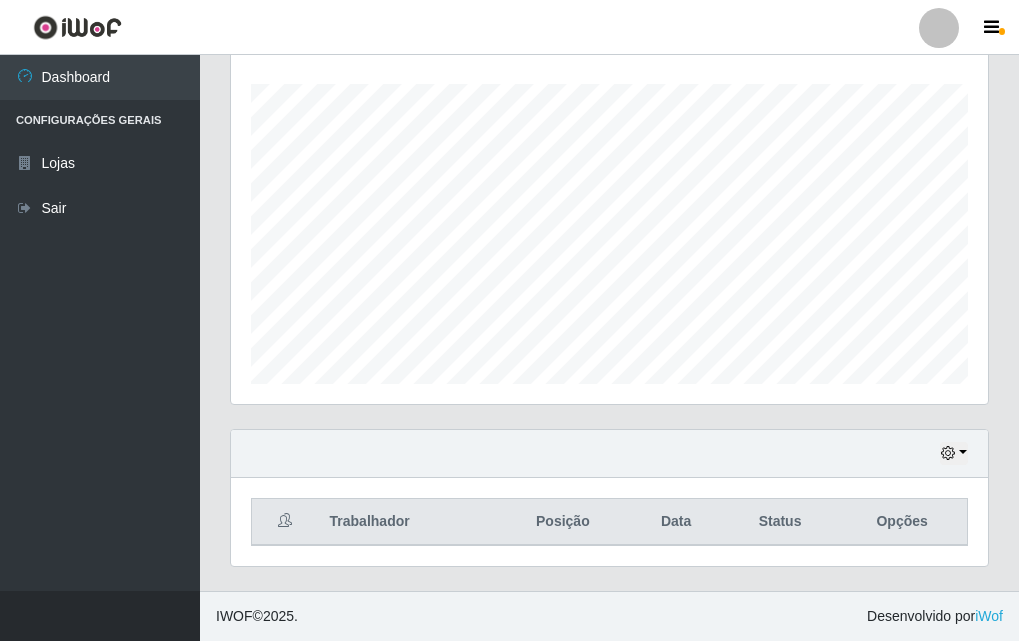 scroll, scrollTop: 0, scrollLeft: 0, axis: both 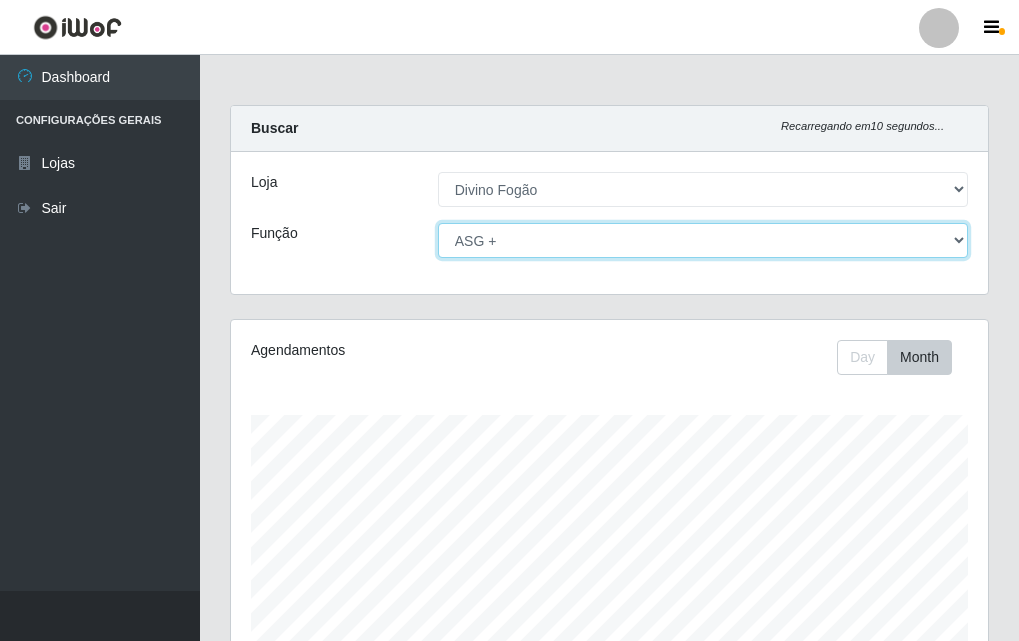 click on "[Selecione...] ASG ASG + ASG ++ Auxiliar de Cozinha Auxiliar de Cozinha + Auxiliar de Cozinha ++" at bounding box center [703, 240] 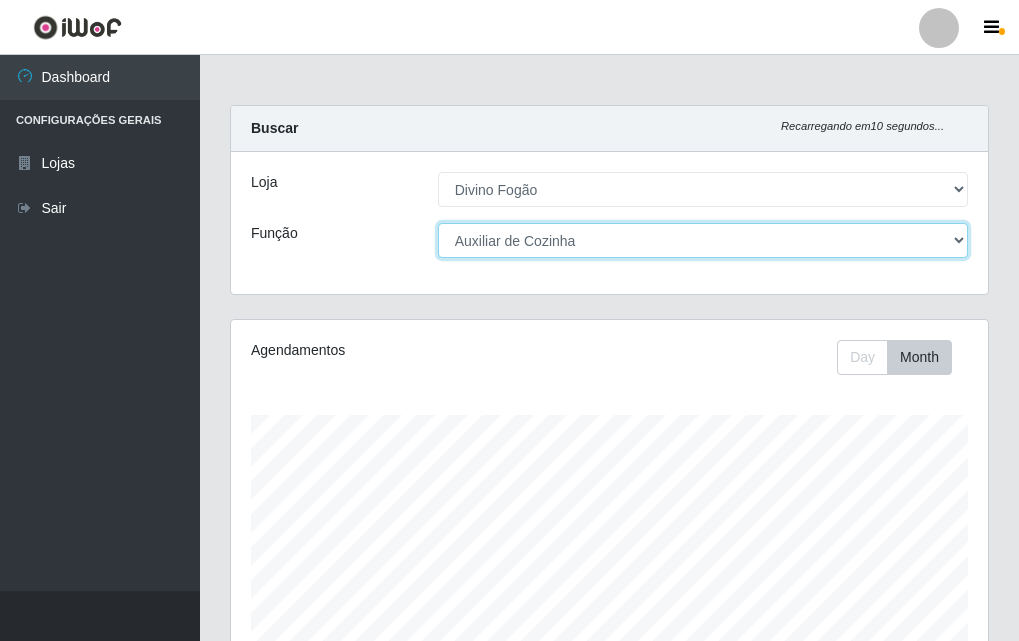 click on "[Selecione...] ASG ASG + ASG ++ Auxiliar de Cozinha Auxiliar de Cozinha + Auxiliar de Cozinha ++" at bounding box center (703, 240) 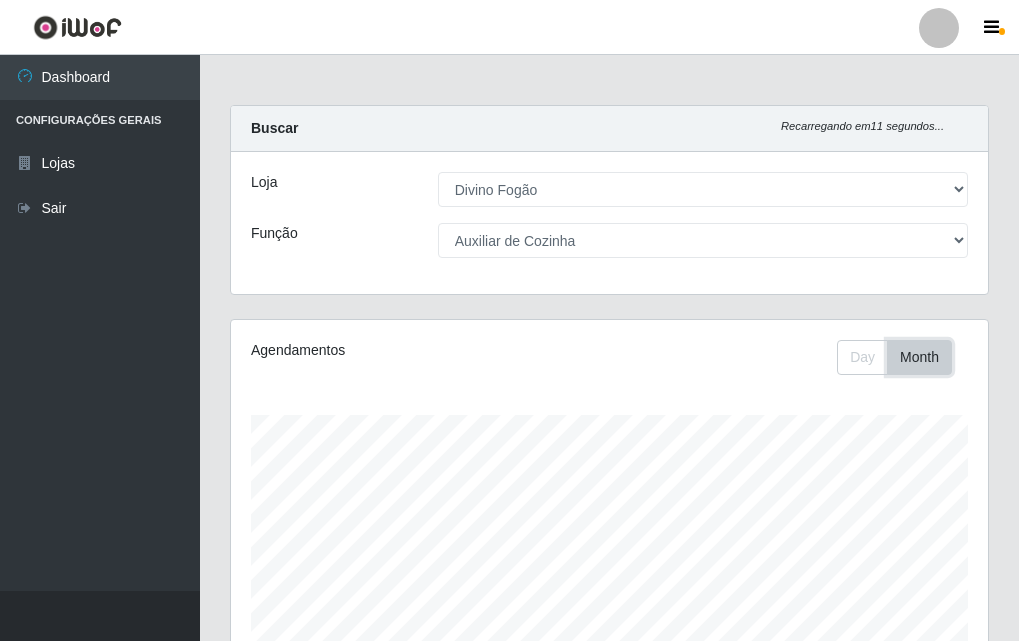 click on "Month" at bounding box center (919, 357) 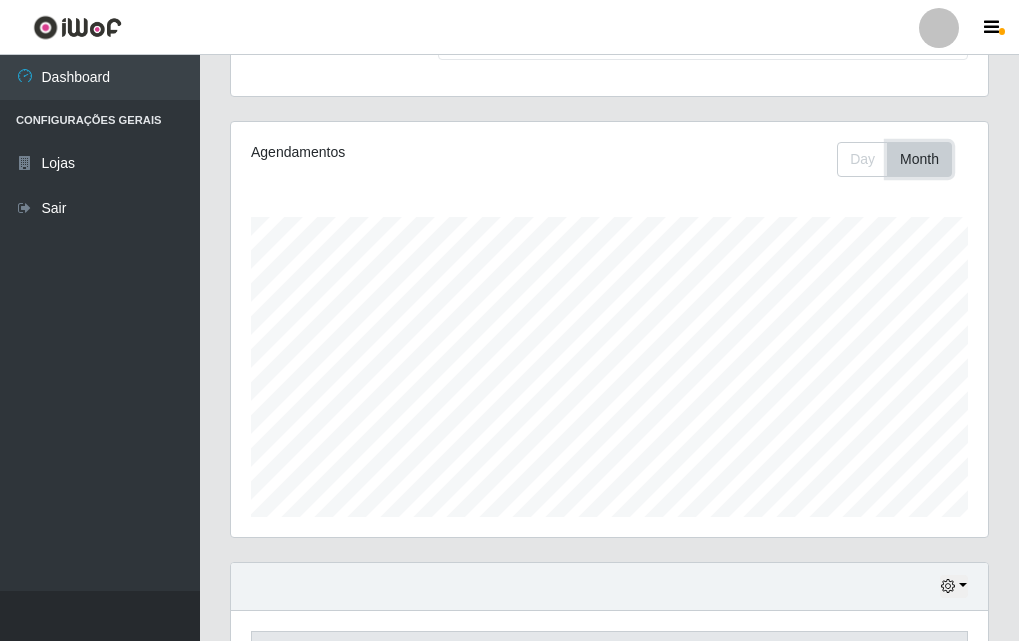 scroll, scrollTop: 0, scrollLeft: 0, axis: both 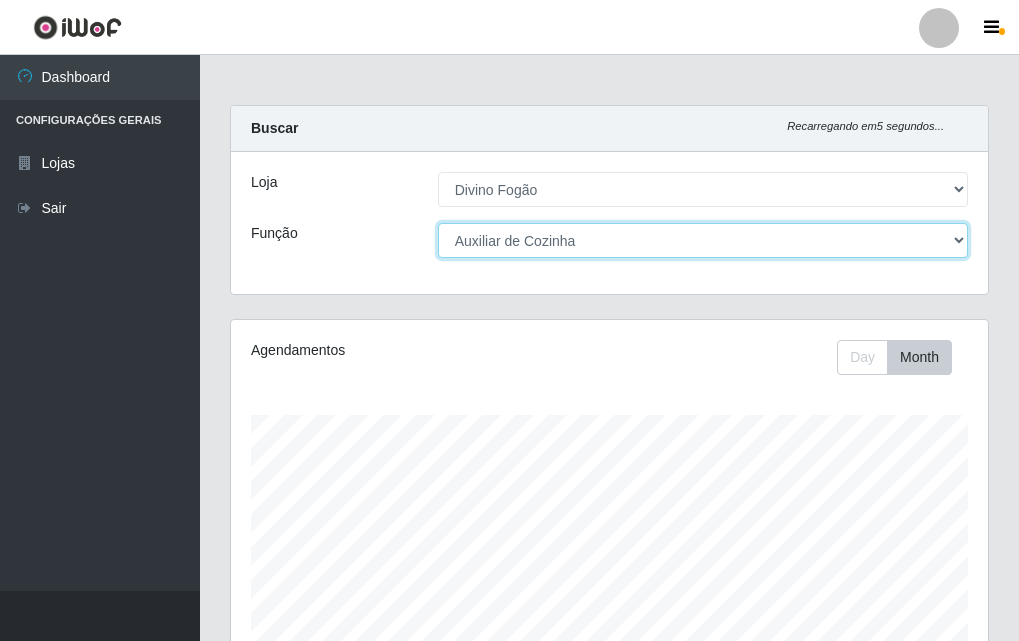 drag, startPoint x: 949, startPoint y: 236, endPoint x: 870, endPoint y: 230, distance: 79.22752 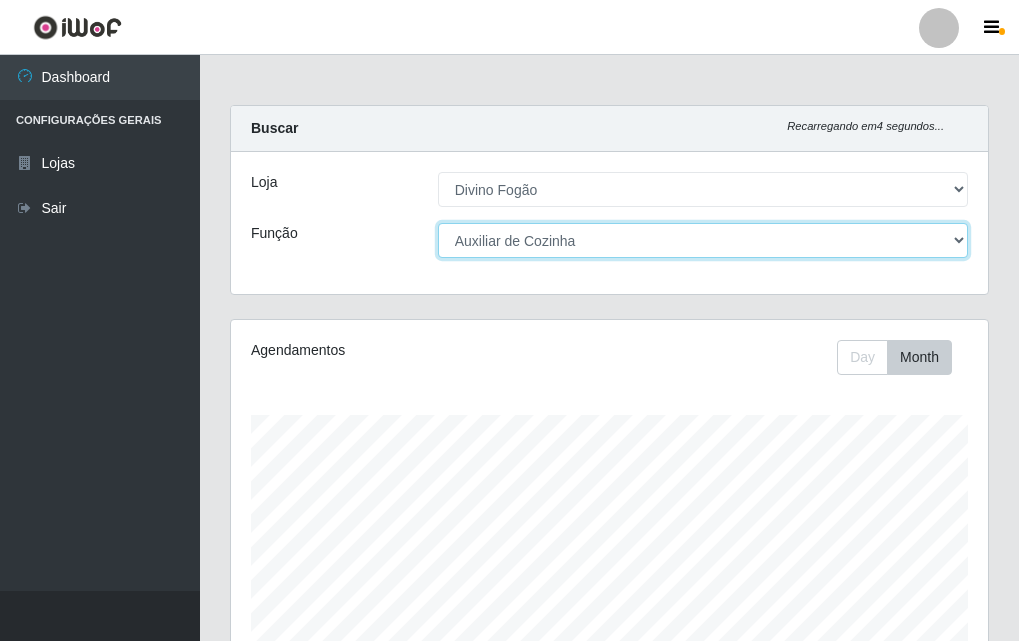 select on "16" 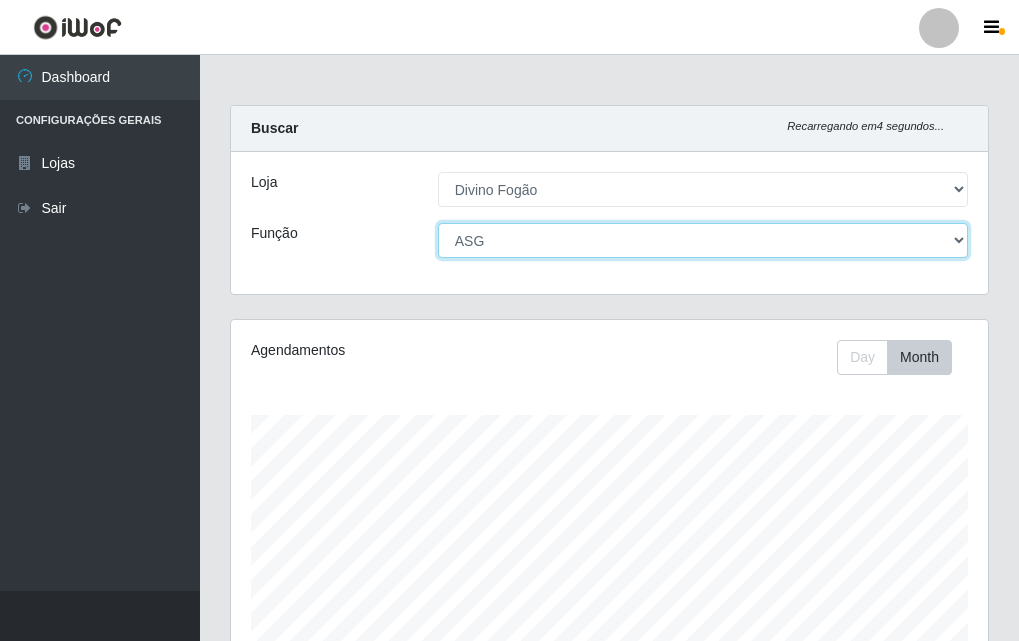 click on "[Selecione...] ASG ASG + ASG ++ Auxiliar de Cozinha Auxiliar de Cozinha + Auxiliar de Cozinha ++" at bounding box center (703, 240) 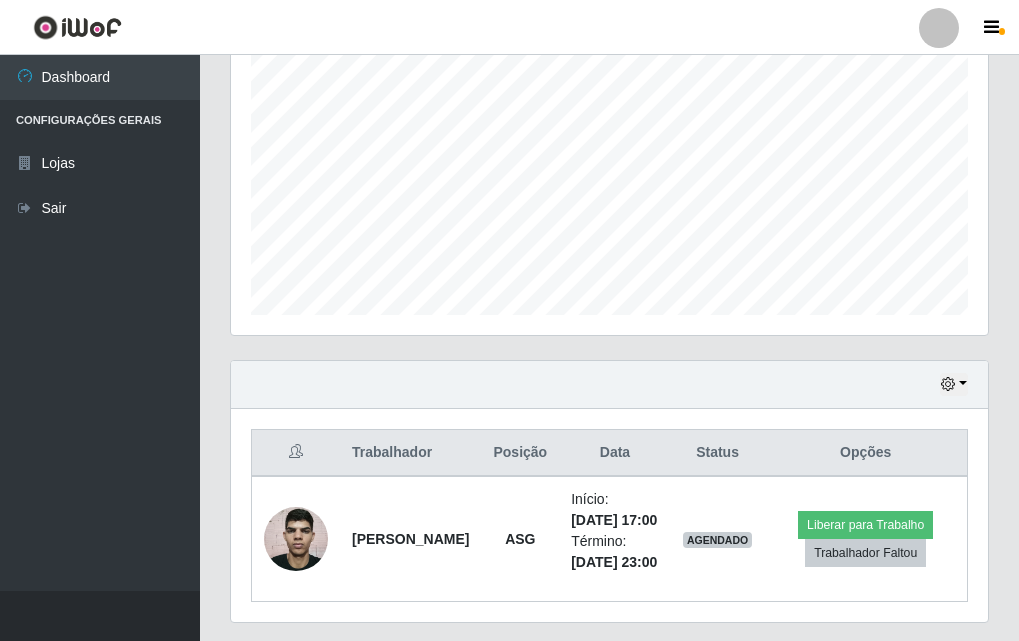 scroll, scrollTop: 498, scrollLeft: 0, axis: vertical 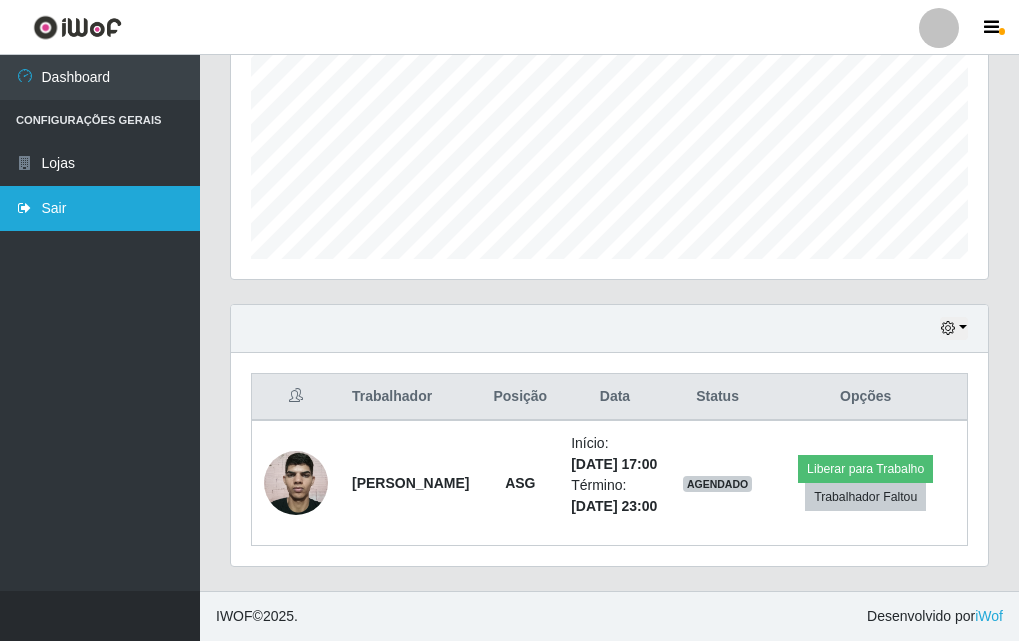 click on "Sair" at bounding box center [100, 208] 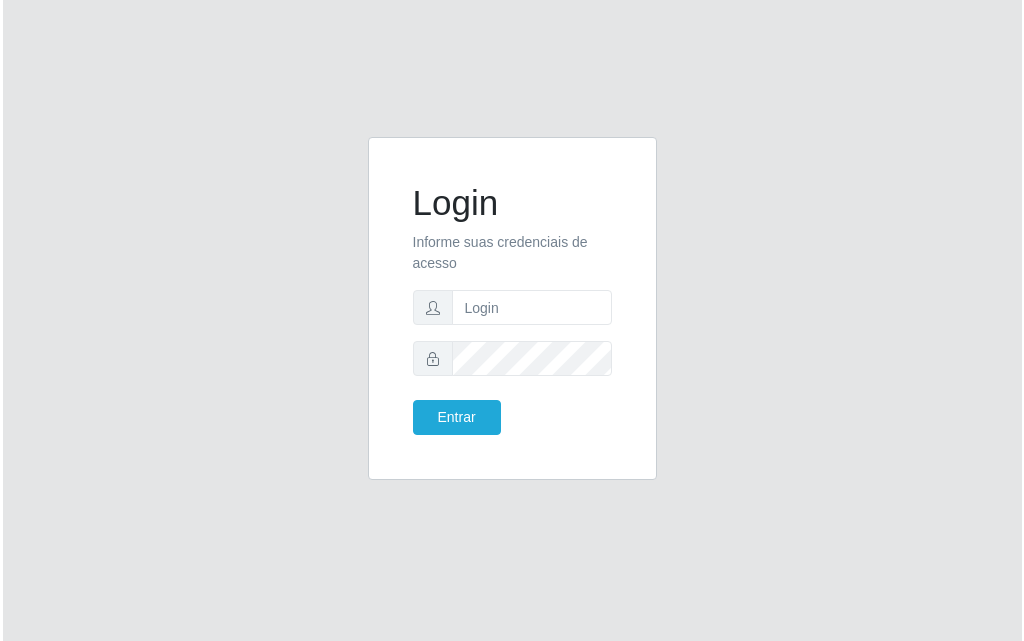 scroll, scrollTop: 0, scrollLeft: 0, axis: both 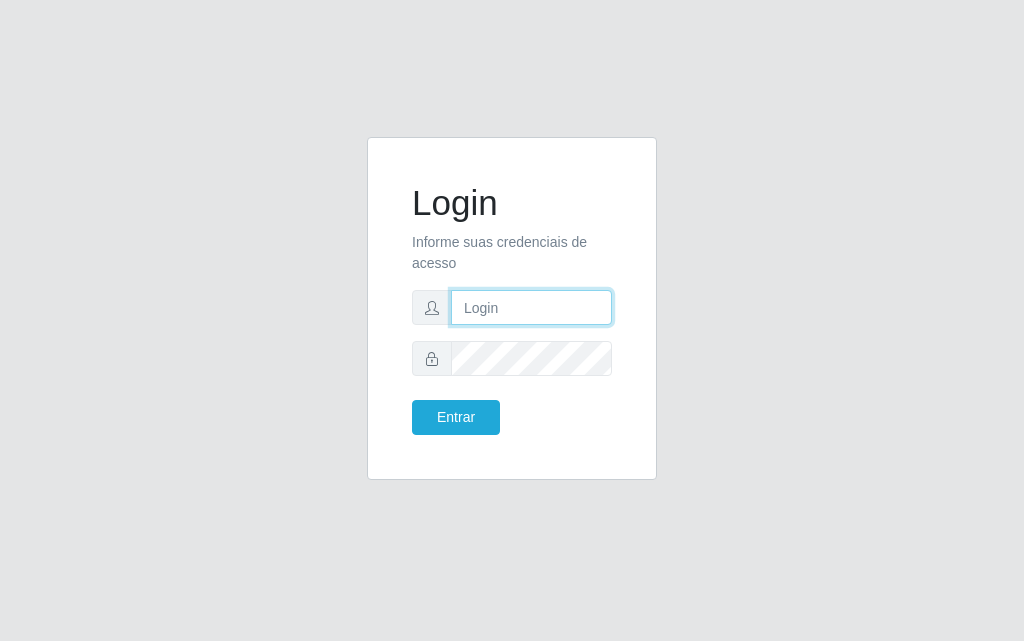 click at bounding box center (531, 307) 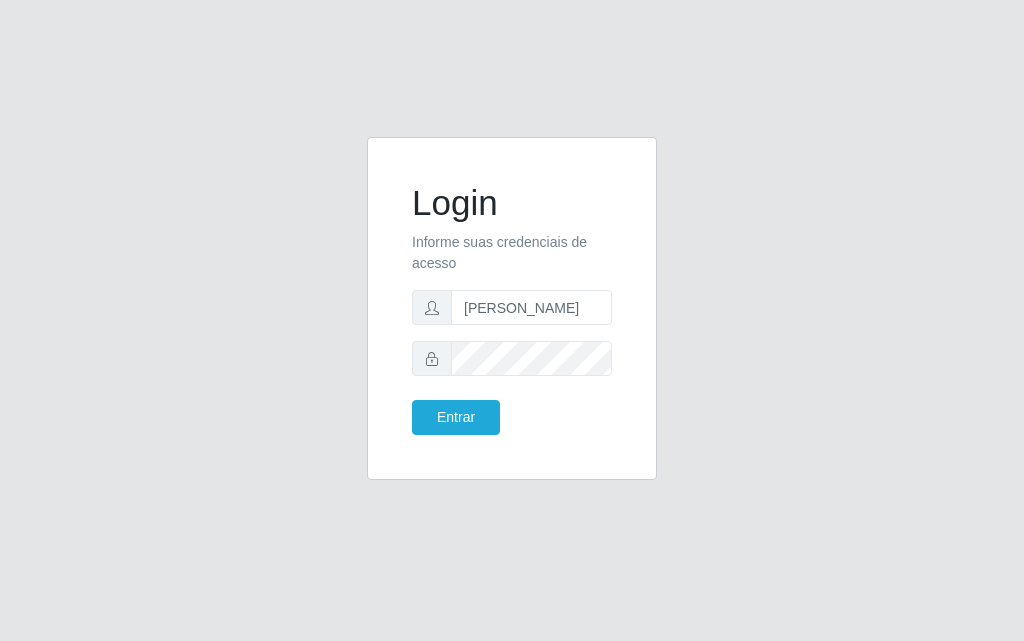 click on "Login Informe suas credenciais de acesso [PERSON_NAME] Entrar" 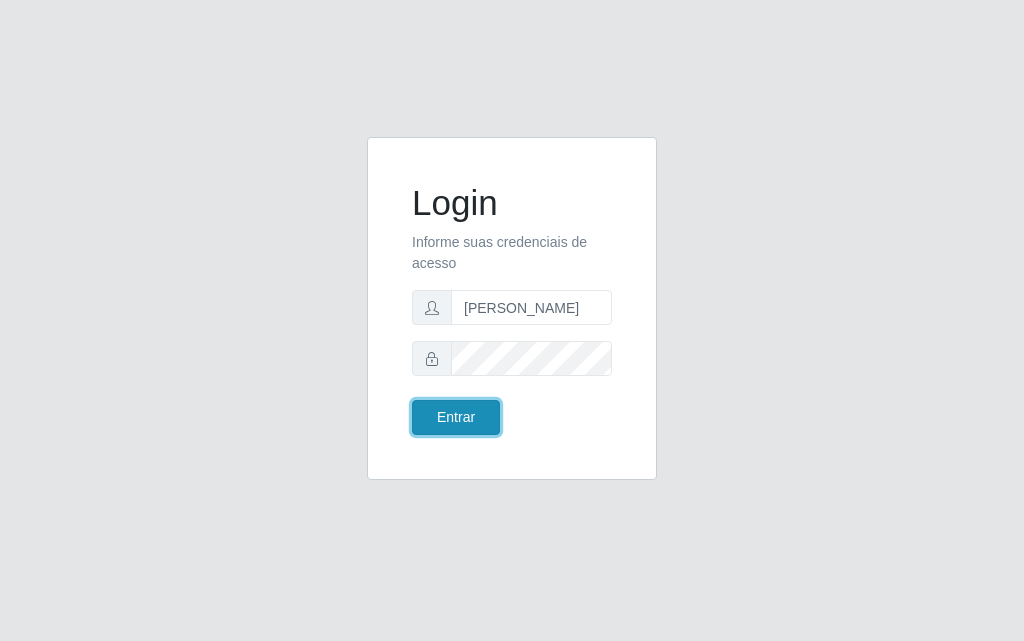 click on "Entrar" at bounding box center [456, 417] 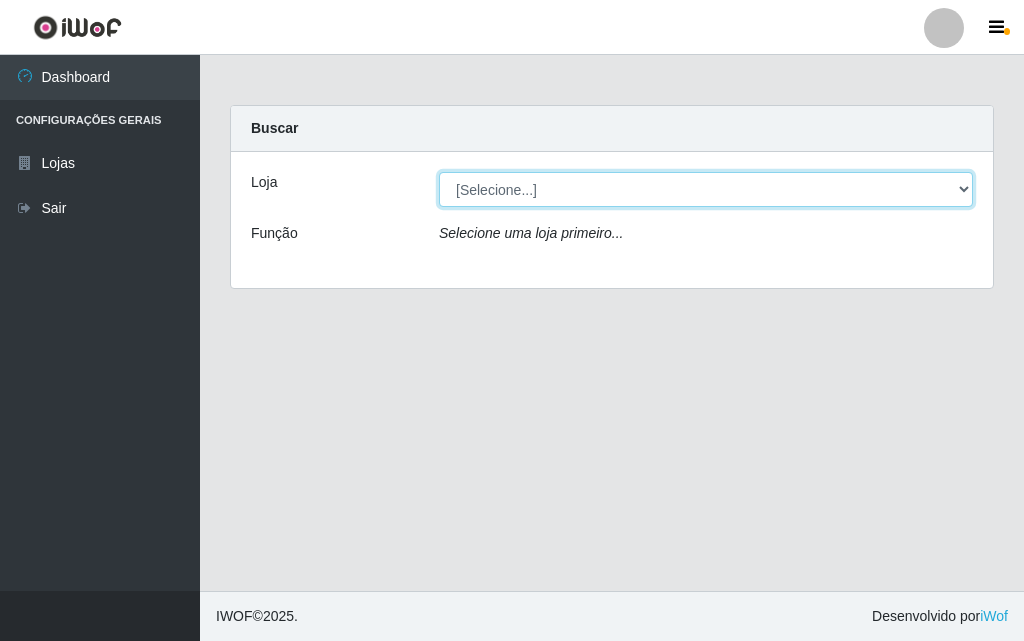 click on "[Selecione...] Divino Fogão" at bounding box center [706, 189] 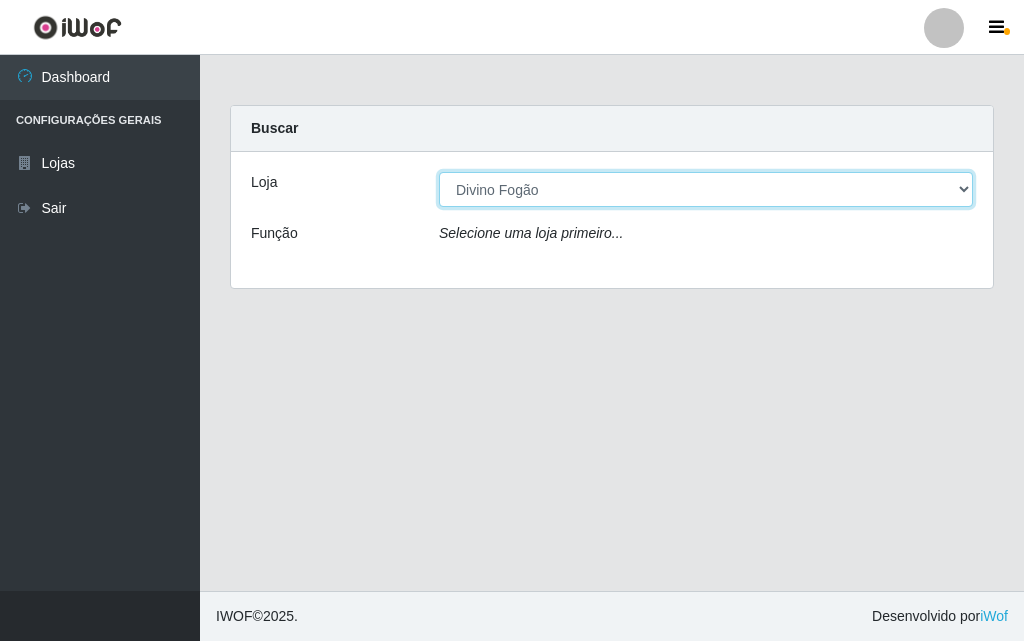 click on "[Selecione...] Divino Fogão" at bounding box center [706, 189] 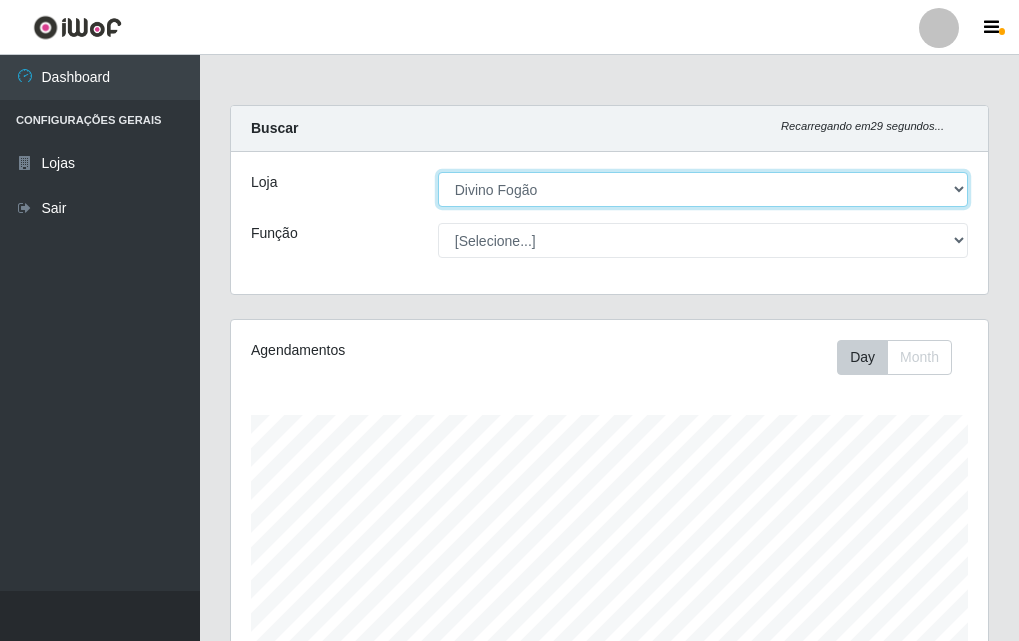 scroll, scrollTop: 999585, scrollLeft: 999243, axis: both 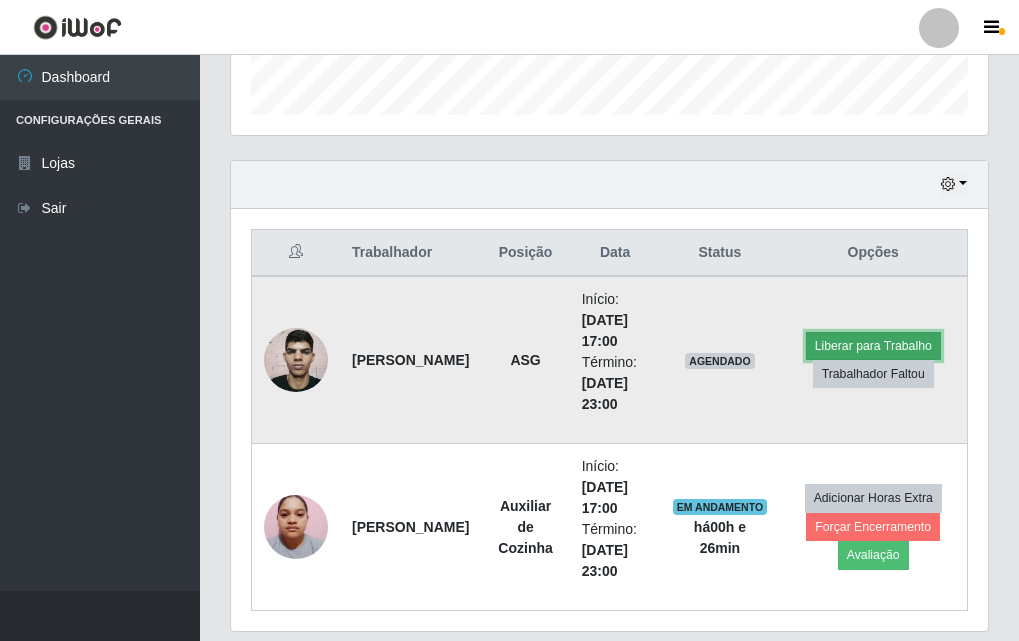click on "Liberar para Trabalho" at bounding box center [873, 346] 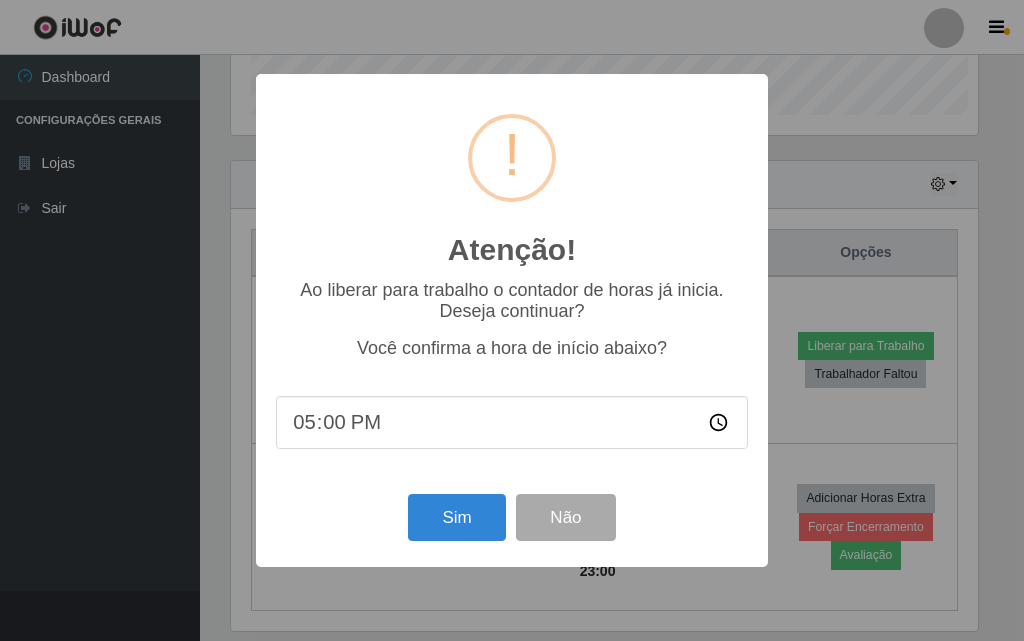 scroll, scrollTop: 999585, scrollLeft: 999253, axis: both 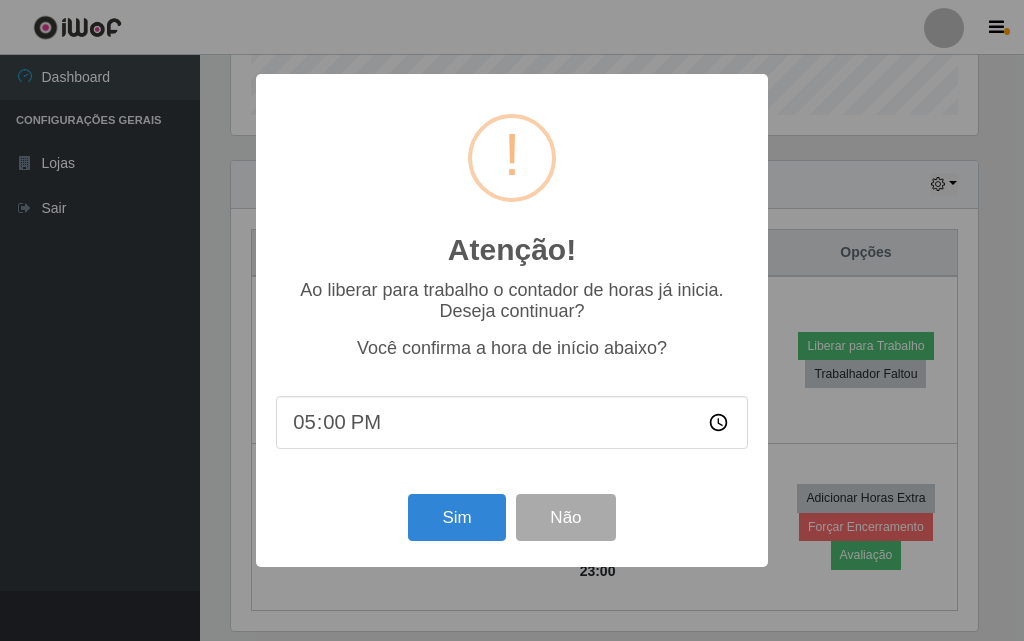 click on "17:00" at bounding box center (512, 422) 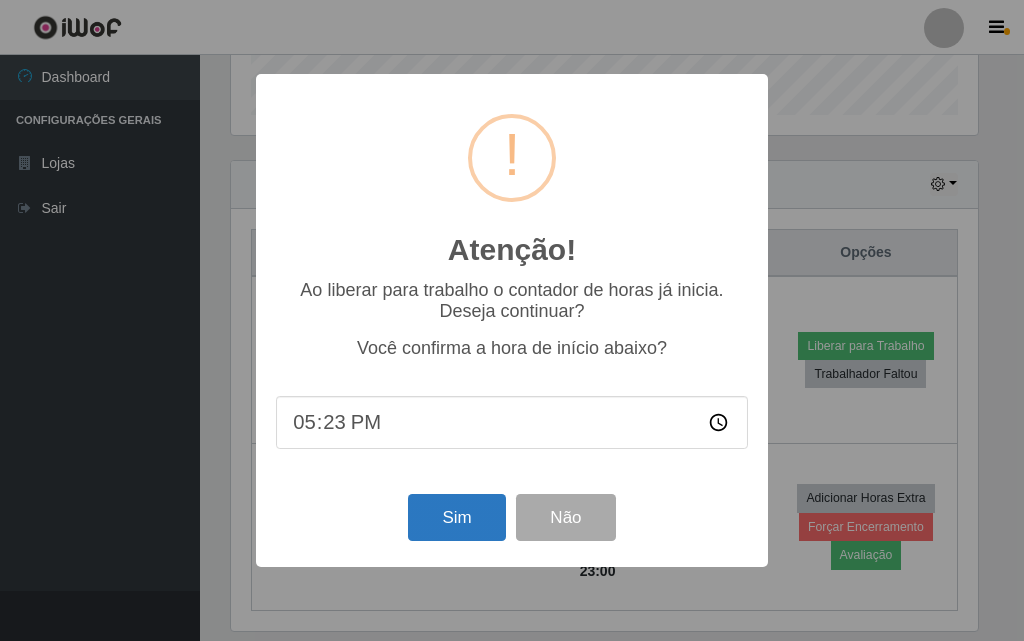 type on "17:23" 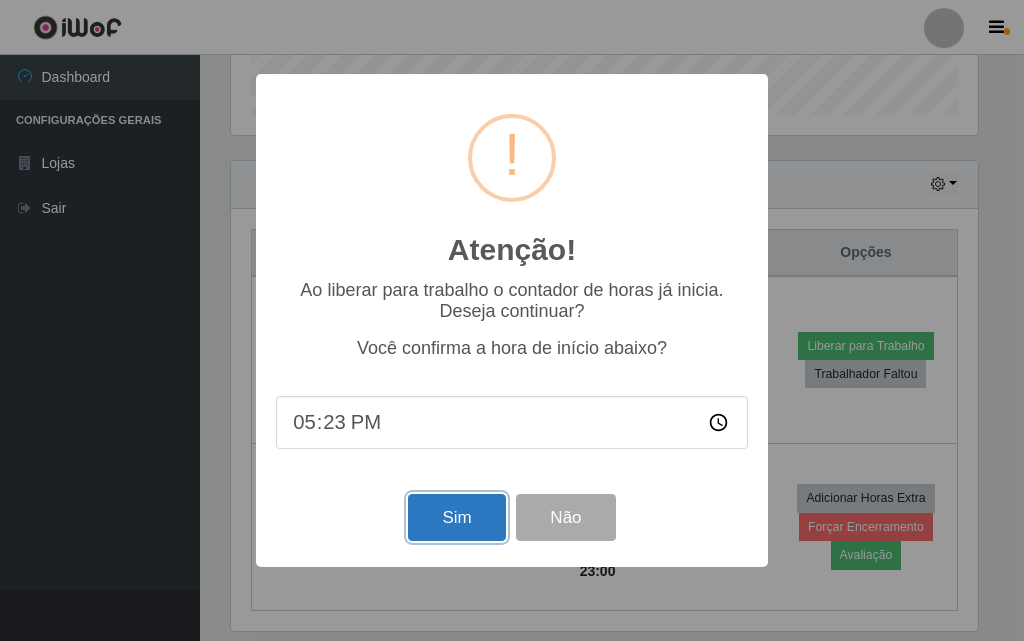 click on "Sim" at bounding box center [456, 517] 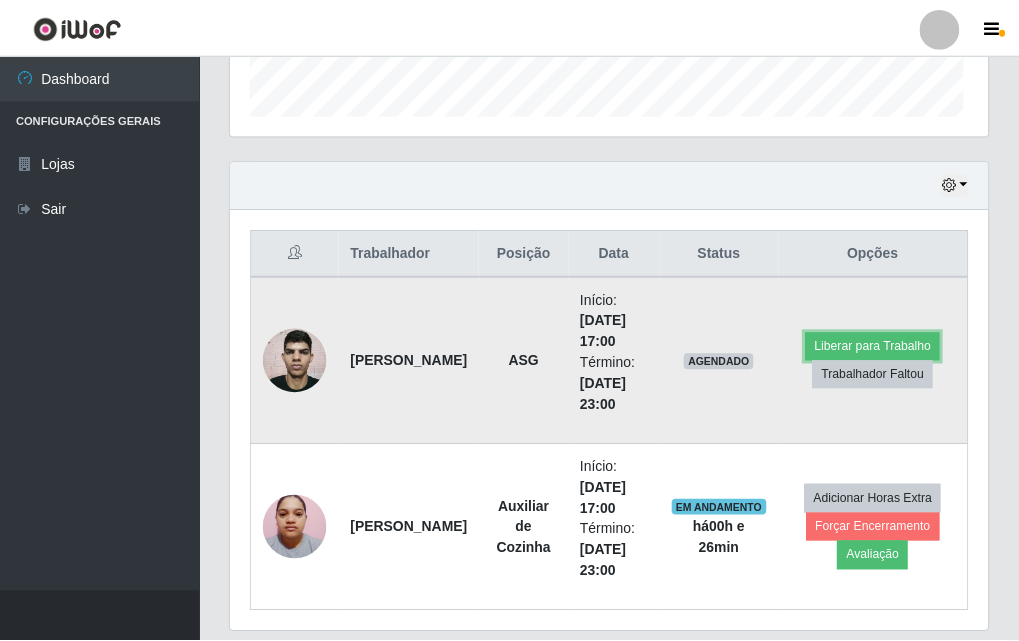 scroll, scrollTop: 999585, scrollLeft: 999243, axis: both 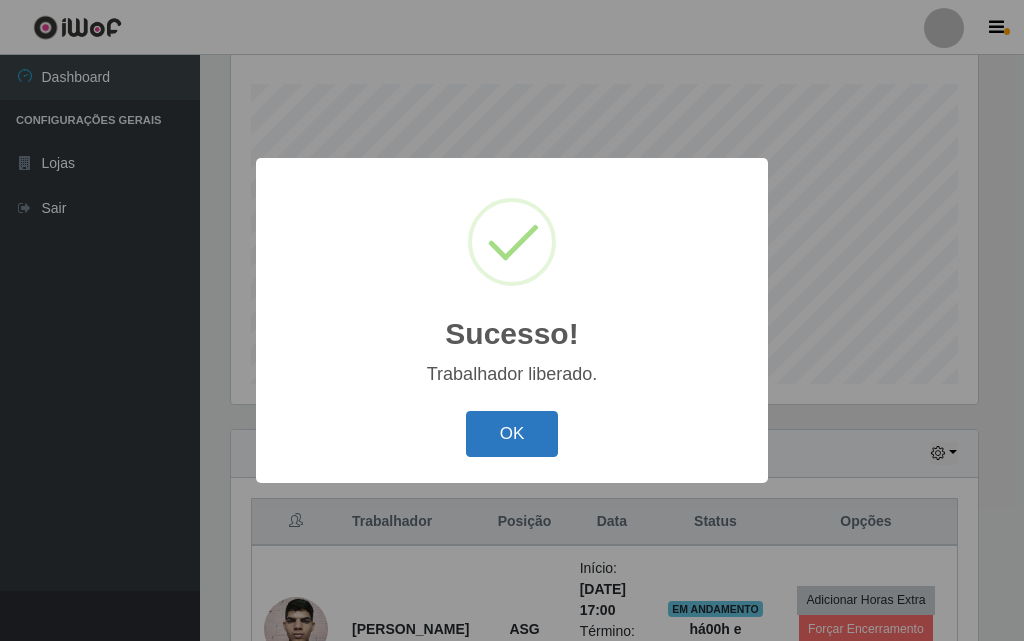 click on "OK" at bounding box center (512, 434) 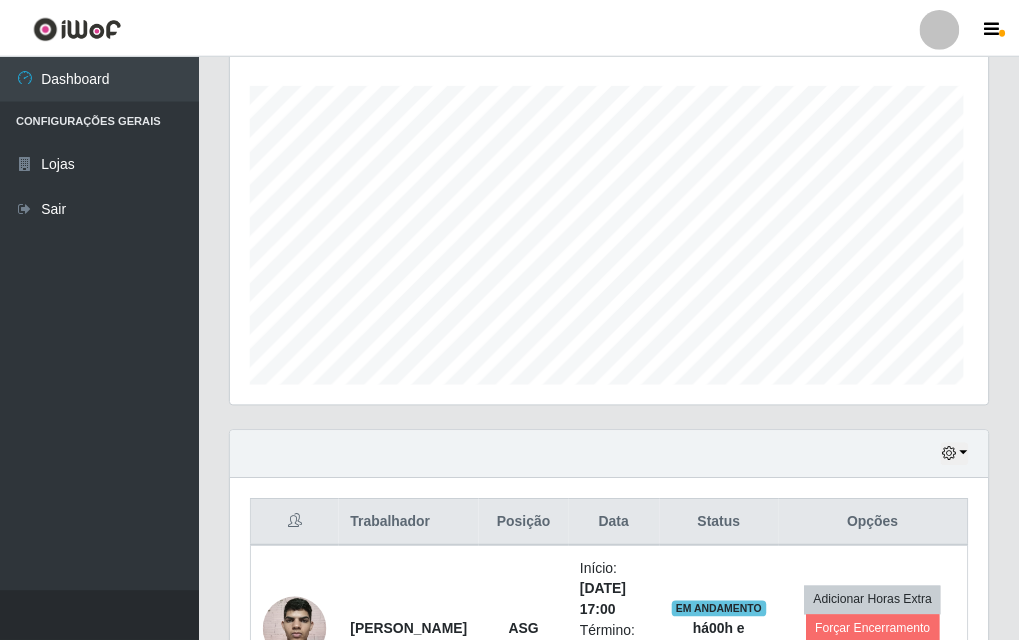 scroll, scrollTop: 999585, scrollLeft: 999243, axis: both 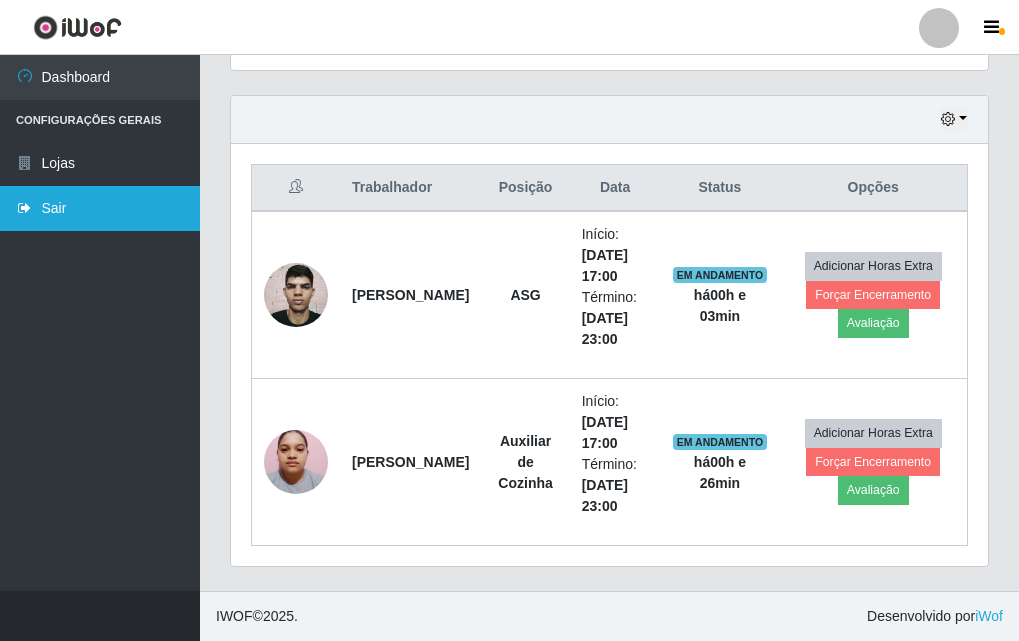 click on "Sair" at bounding box center (100, 208) 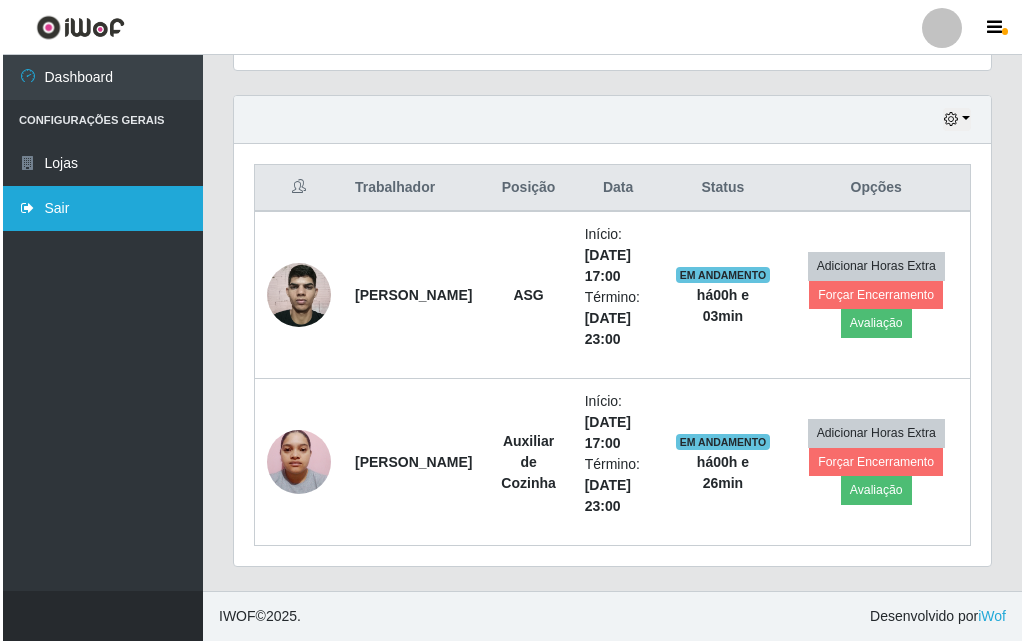 scroll, scrollTop: 0, scrollLeft: 0, axis: both 